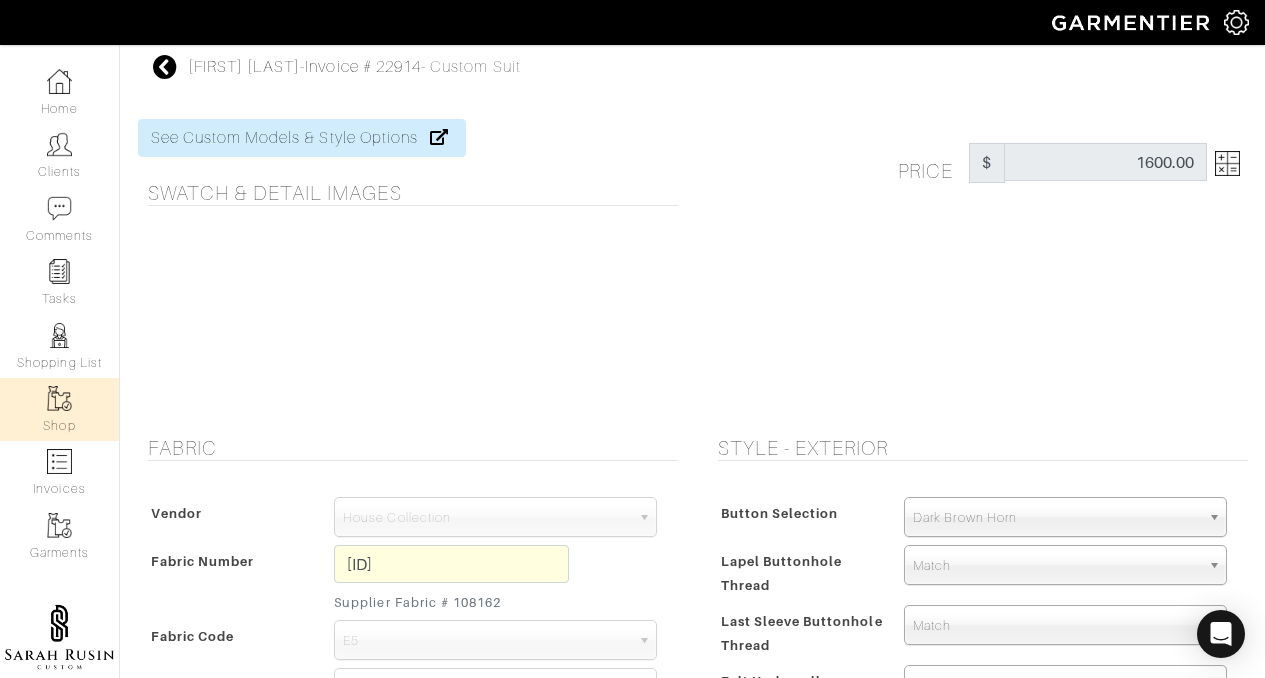 scroll, scrollTop: 0, scrollLeft: 0, axis: both 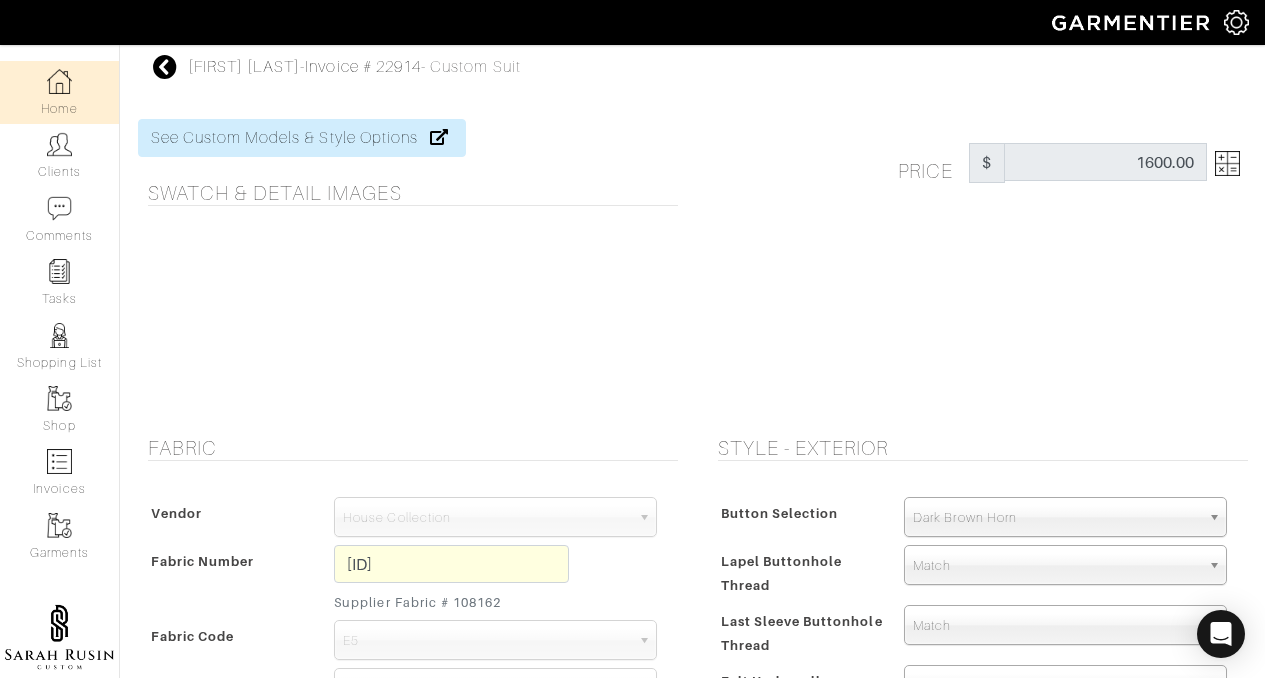 click on "Home" at bounding box center (59, 92) 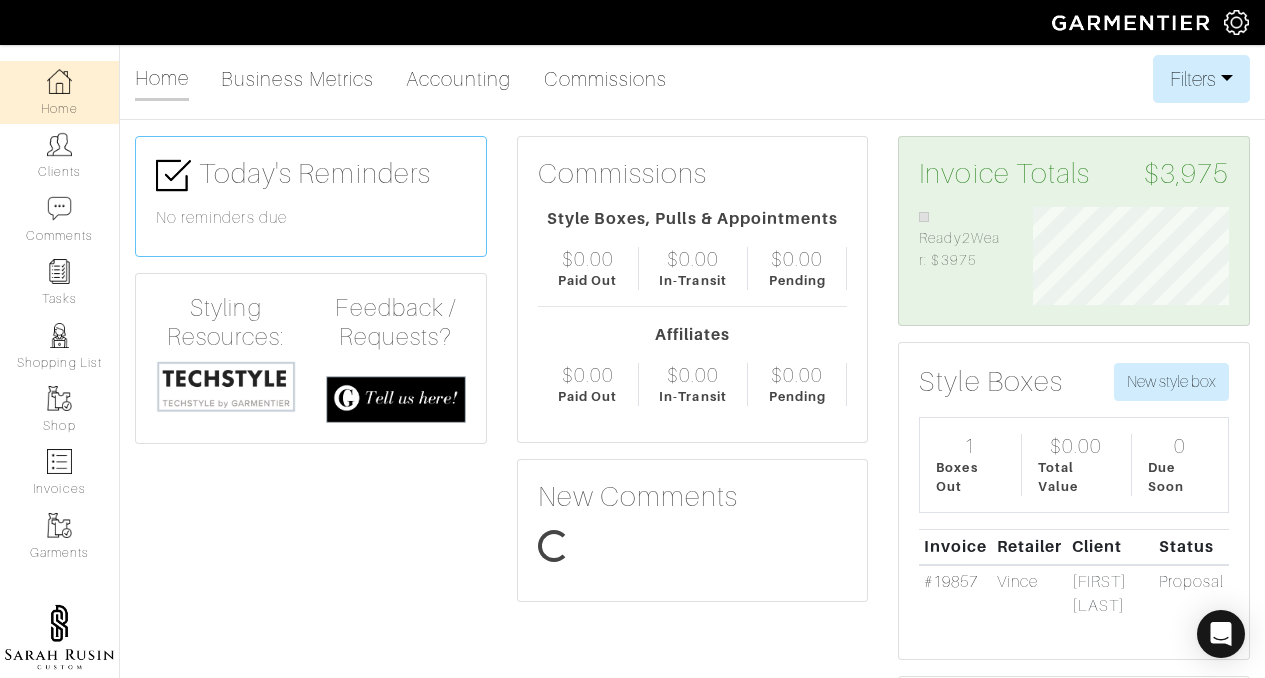 click on "Clients" at bounding box center [59, 155] 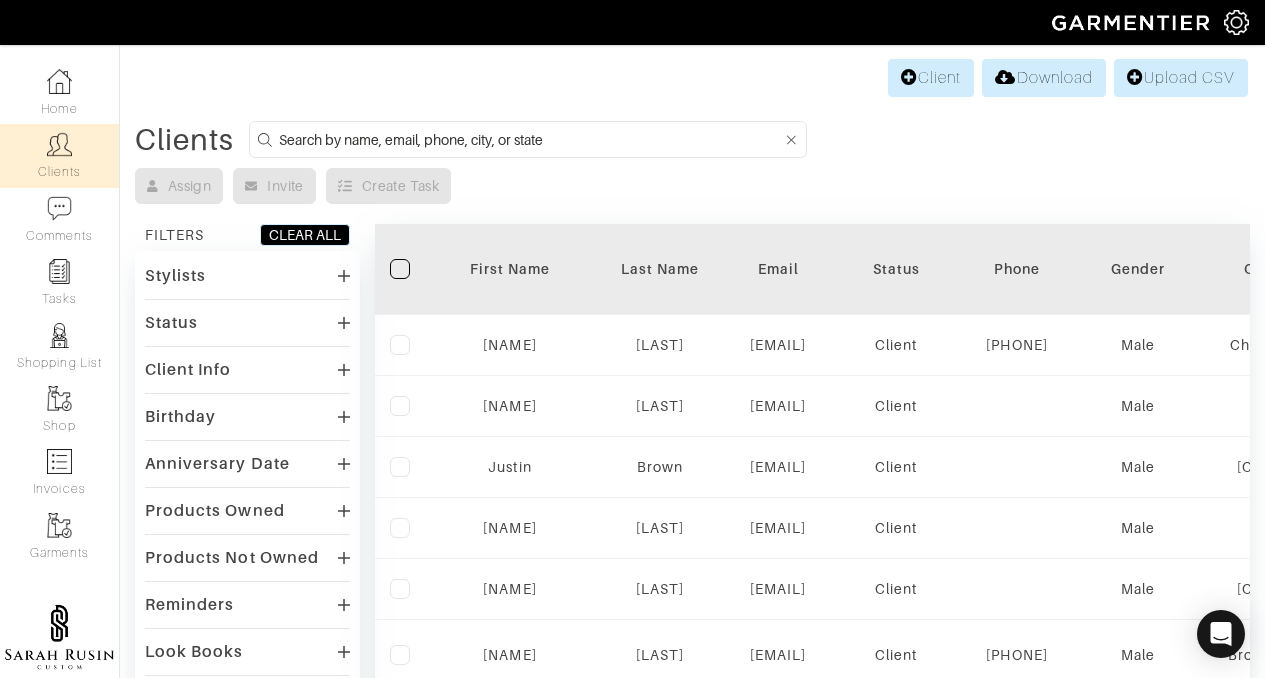 click at bounding box center [531, 139] 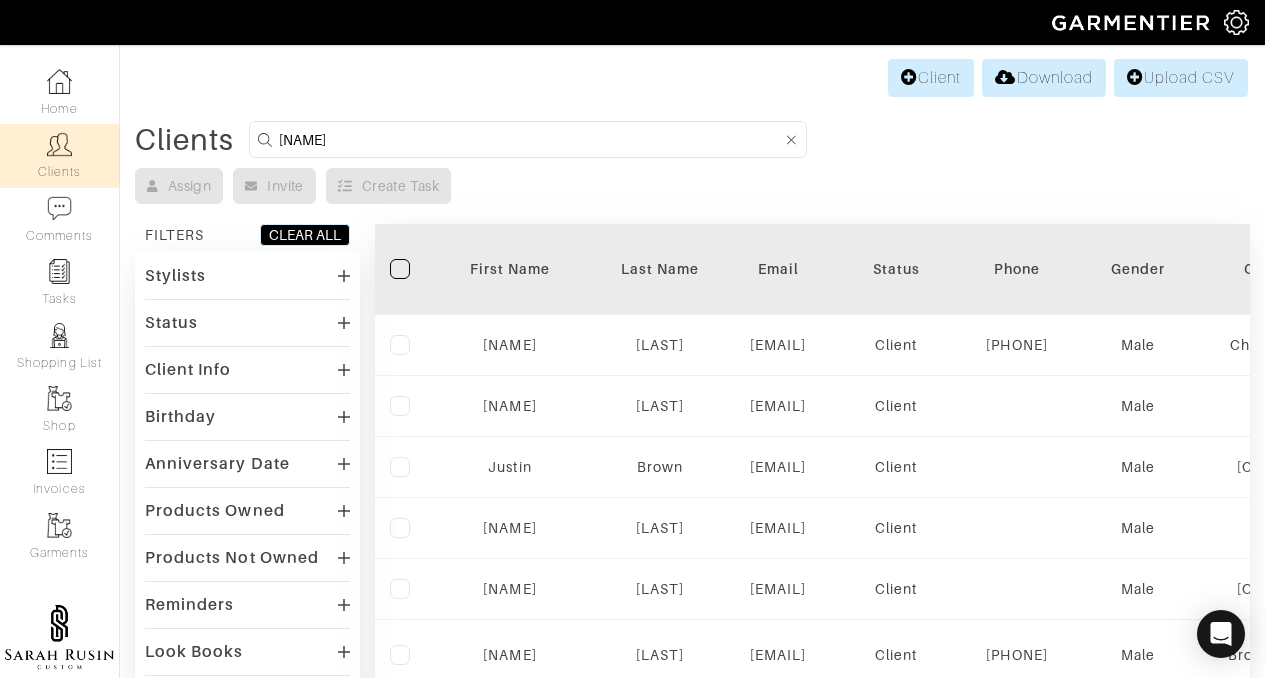 type on "[NAME]" 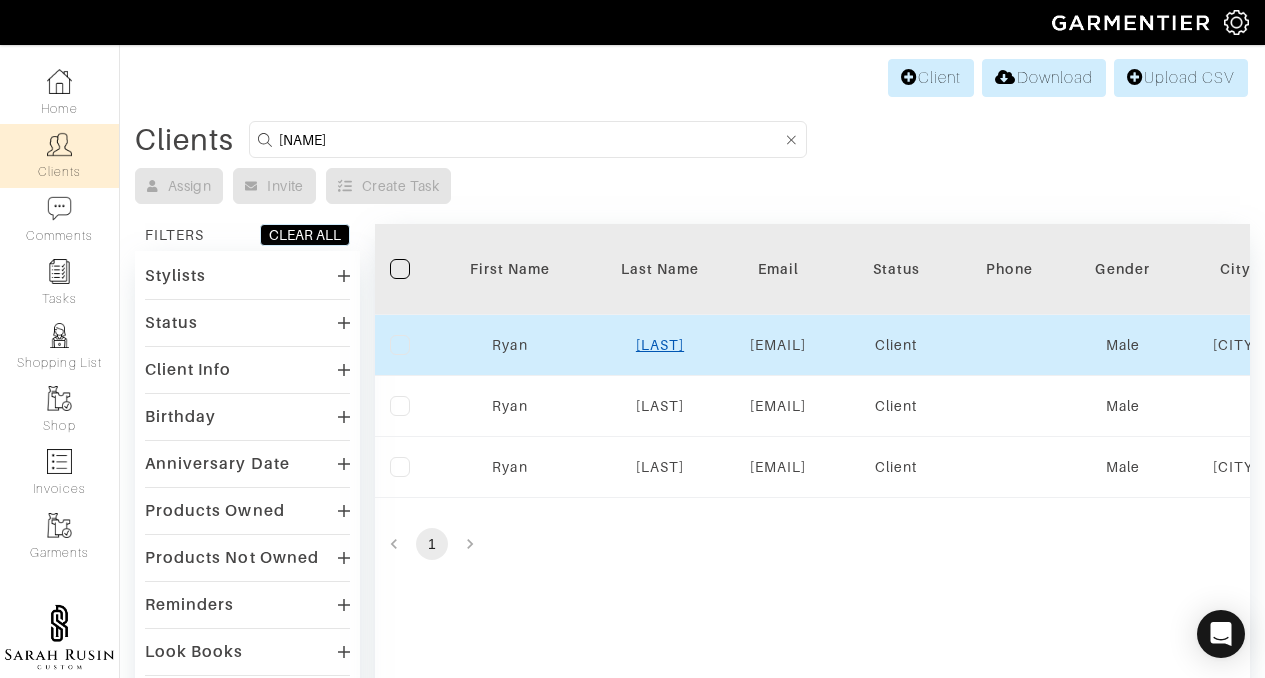 click on "[LAST]" at bounding box center [509, 345] 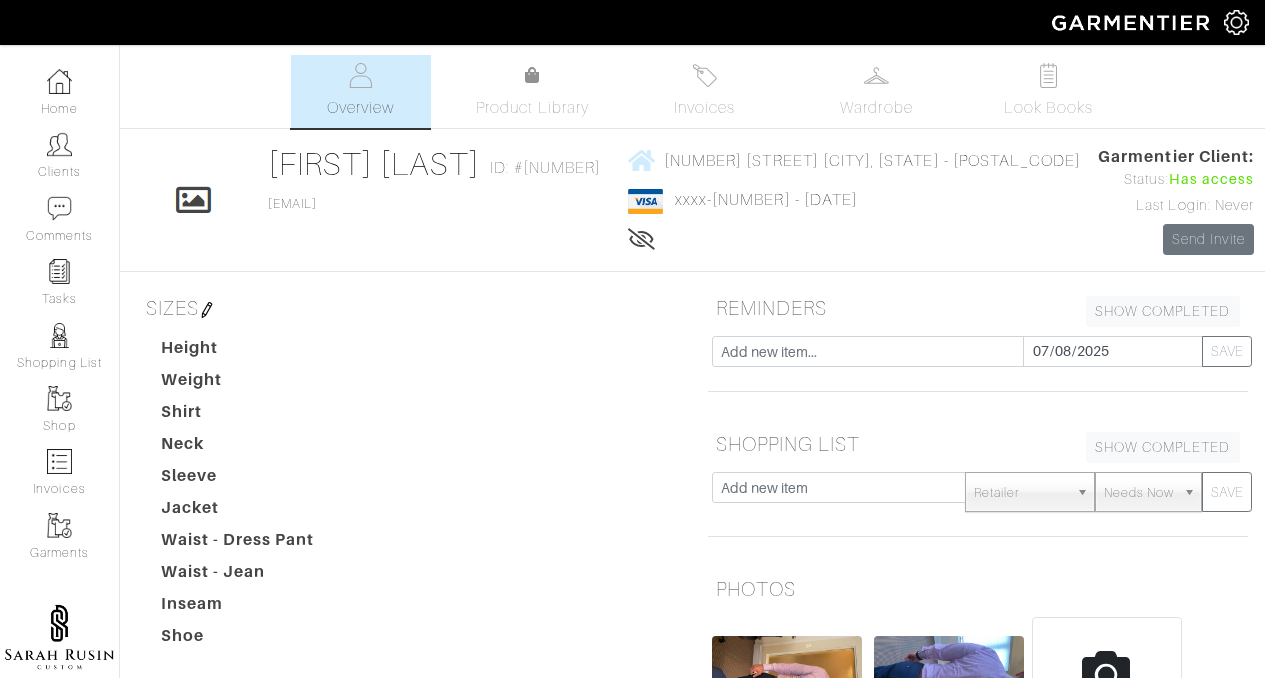 scroll, scrollTop: 0, scrollLeft: 0, axis: both 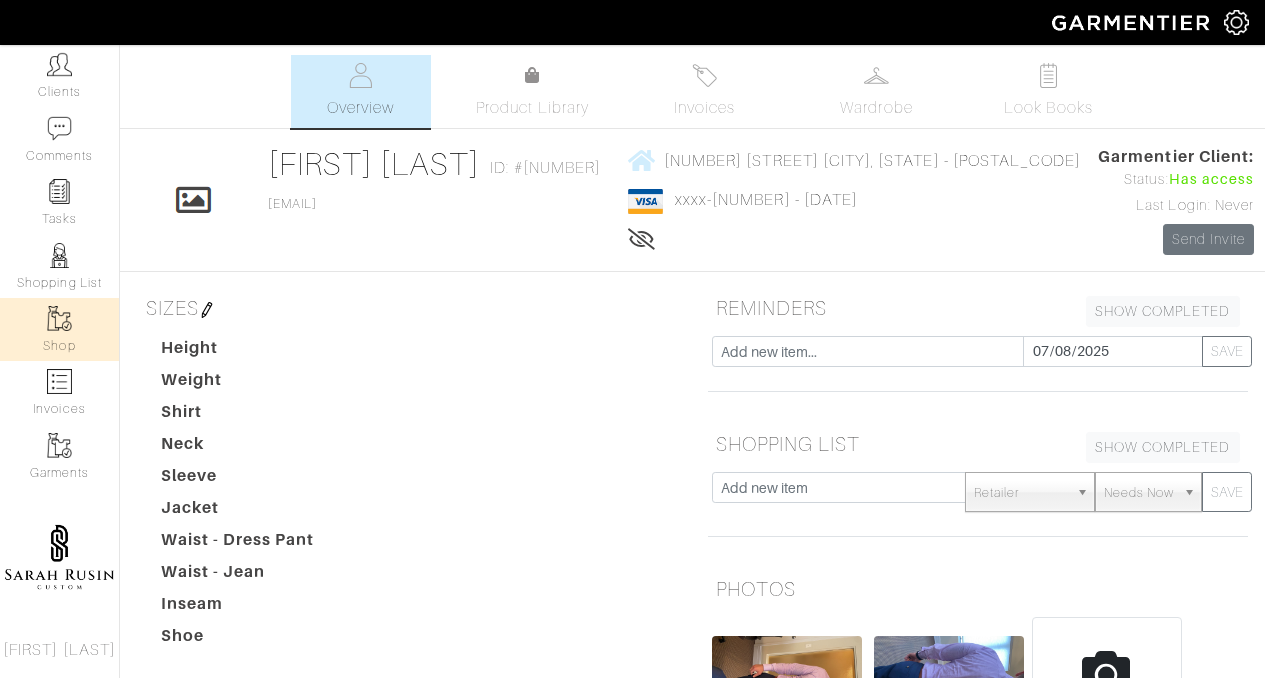 click at bounding box center [59, 318] 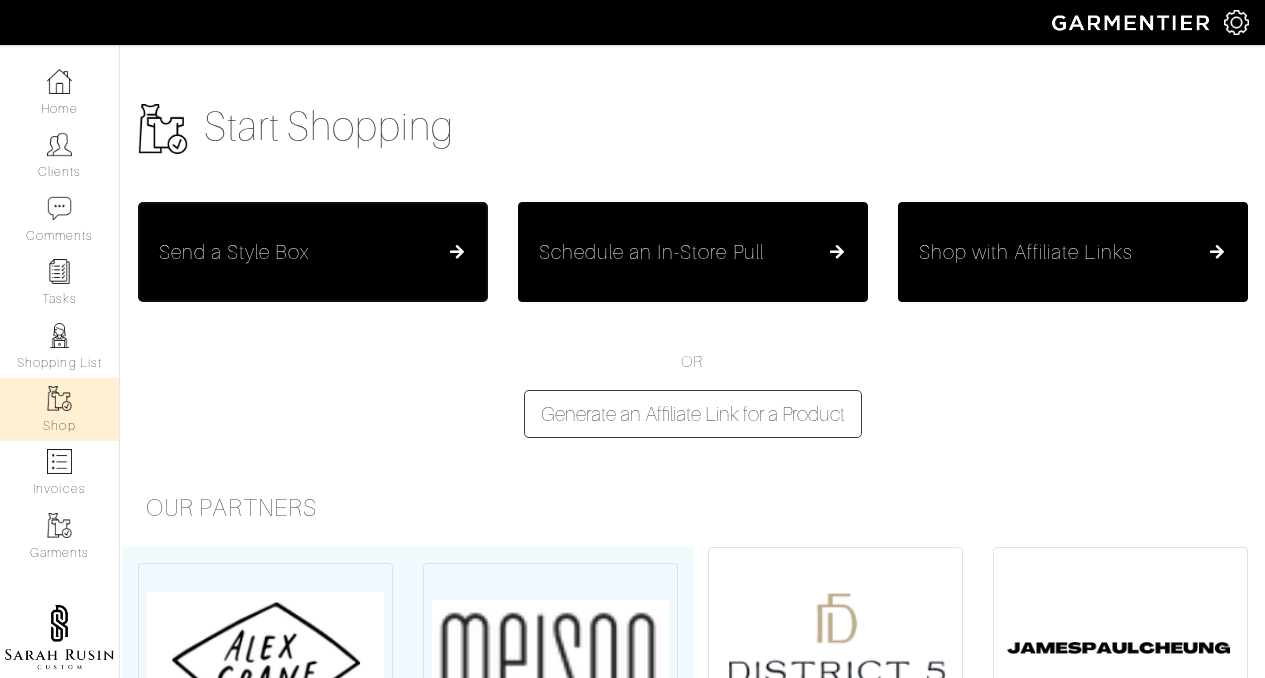 click on "Send a Style Box" at bounding box center (313, 252) 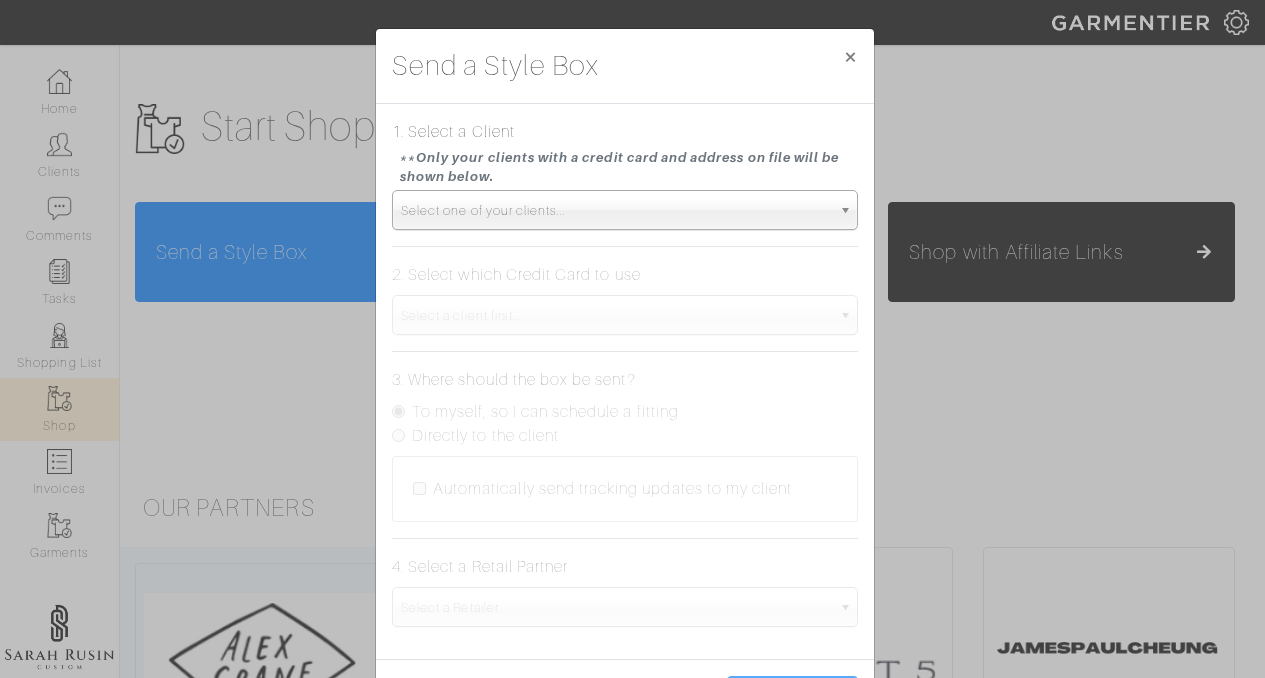 click on "1. Select a Client
**Only your clients with a credit card and address on file will be shown below.
Select one of your clients...
[FIRST]  [LAST]
[FIRST] [LAST]
[FIRST]  [LAST]
[FIRST] [LAST]
[FIRST] [LAST]
[FIRST] [LAST]
[FIRST] [LAST]
[FIRST]  [LAST]
[FIRST]  [LAST]
[FIRST] [LAST]
[FIRST] [LAST]
[FIRST] [LAST]
[FIRST] [LAST]
[FIRST] [LAST]
[FIRST] [LAST]
[FIRST]  [LAST]
[FIRST]  [LAST]
[FIRST]  [LAST]
[FIRST] [LAST]
[FIRST]  [LAST]
[FIRST]  [LAST]
[FIRST] [LAST]
[FIRST]  [LAST]
[FIRST]  [LAST]
[FIRST]  [LAST]
[FIRST]  [LAST]
[FIRST]  [LAST]
[FIRST] [LAST]
[FIRST] [LAST]
[FIRST]  [LAST]
[FIRST] [LAST]
[FIRST]  [LAST]
[FIRST]  [LAST]
[FIRST] [LAST]
[FIRST] [LAST]
[FIRST]  [LAST]
[FIRST] [LAST]
[FIRST]  [LAST]
[FIRST]  [LAST]
[FIRST] [LAST]
[FIRST] [LAST]
[FIRST]  [LAST]
[FIRST]  [LAST]
[FIRST]  [LAST]
[FIRST] [LAST]
[FIRST] [LAST]
[FIRST]  [LAST]
[FIRST] [LAST]
[FIRST]  [LAST]" at bounding box center [625, 175] 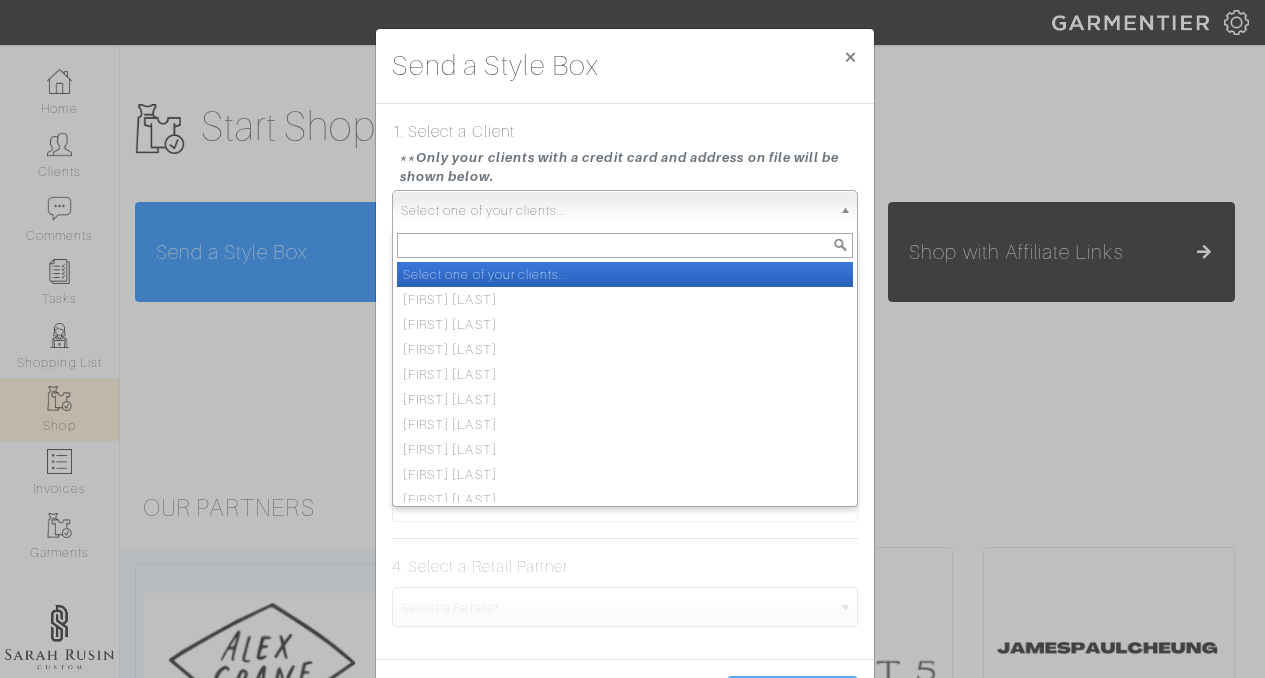 click on "Select one of your clients..." at bounding box center (616, 211) 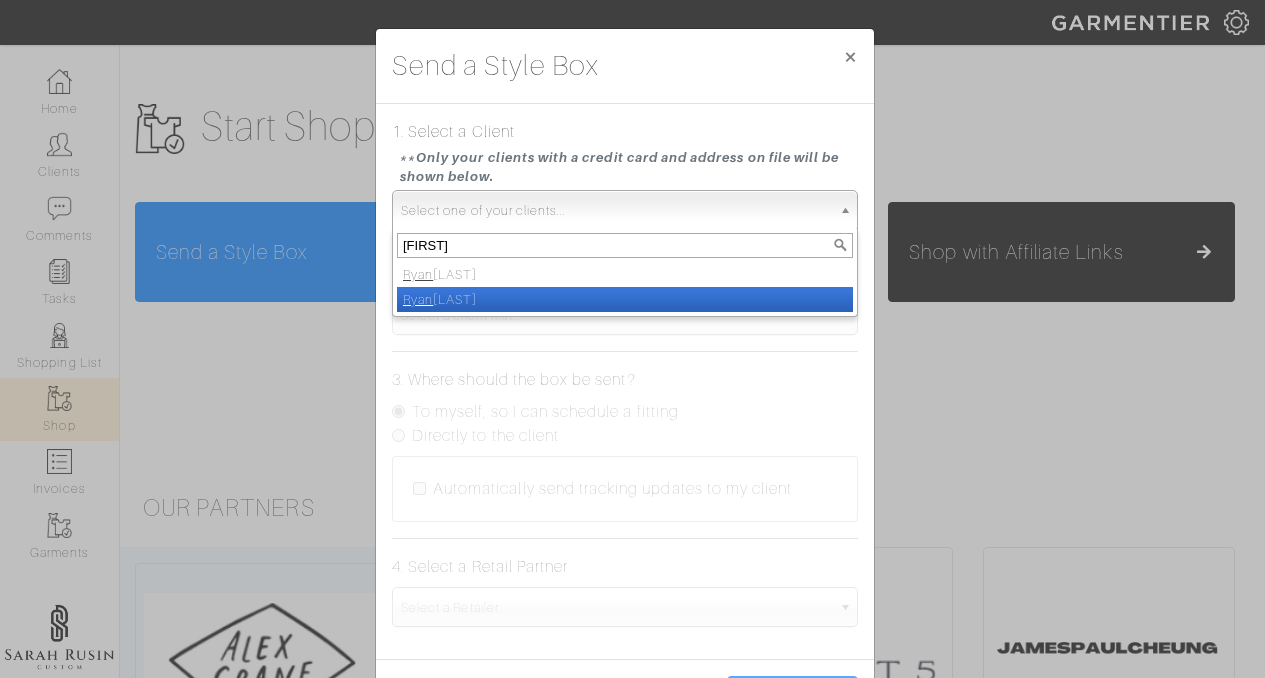 type on "[FIRST]" 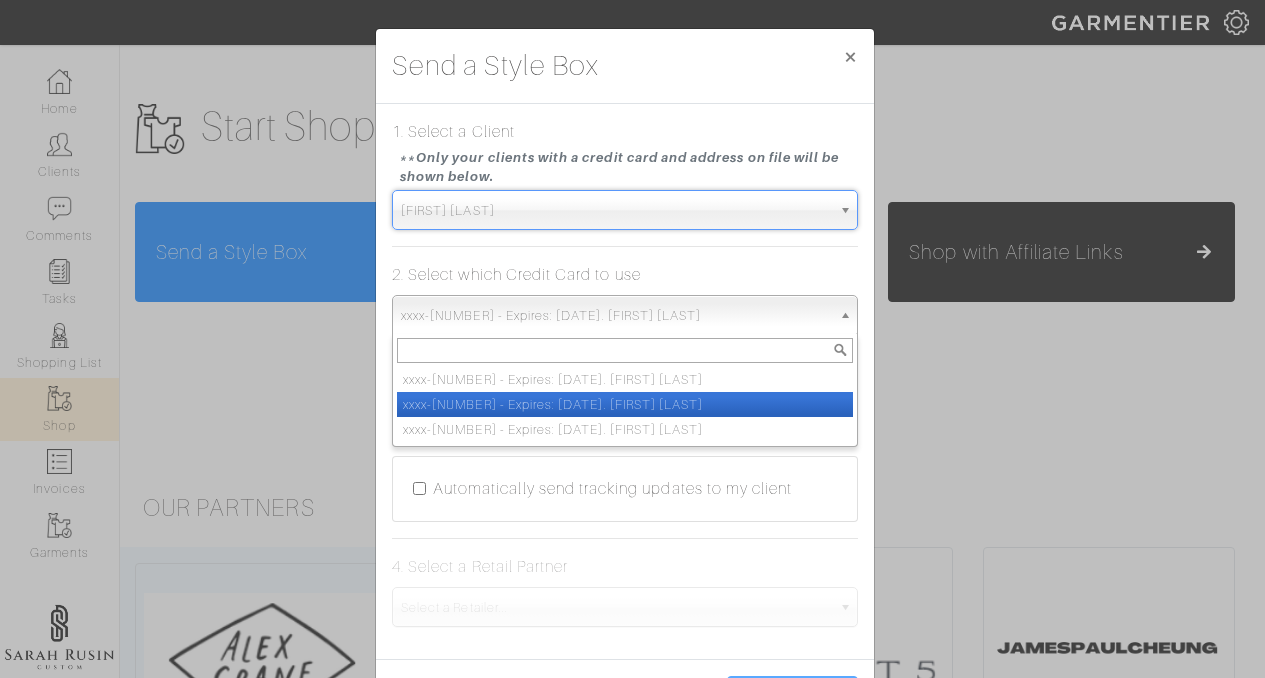 click on "xxxx-[NUMBER] - Expires: [DATE].
[FIRST] [LAST]" at bounding box center [616, 316] 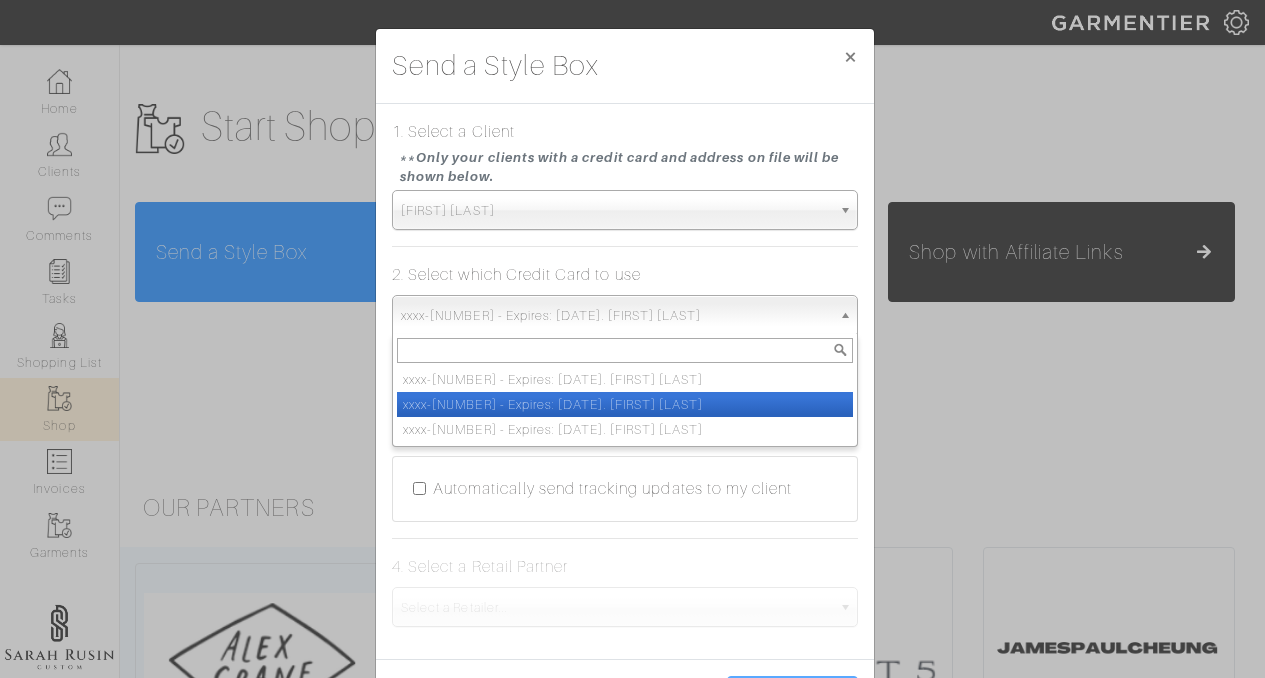 click on "xxxx-[NUMBER] - Expires: [DATE].
[FIRST] [LAST]" at bounding box center (616, 316) 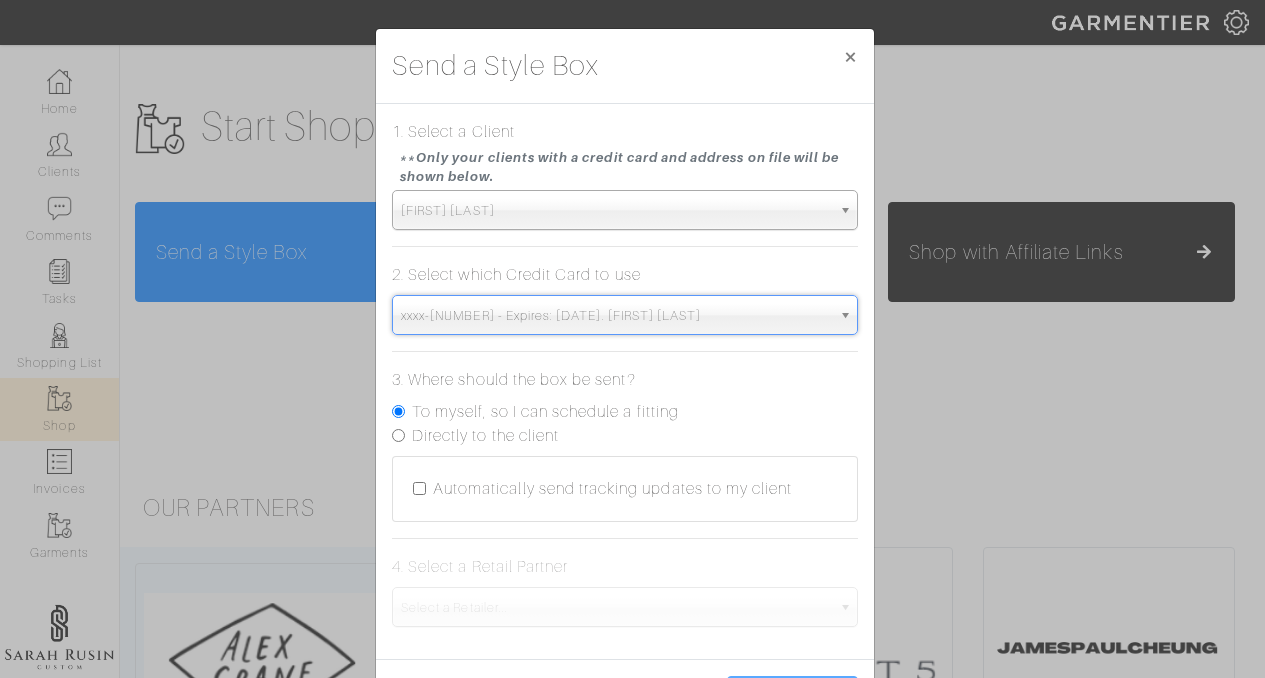 click on "Directly to the client" at bounding box center (398, 435) 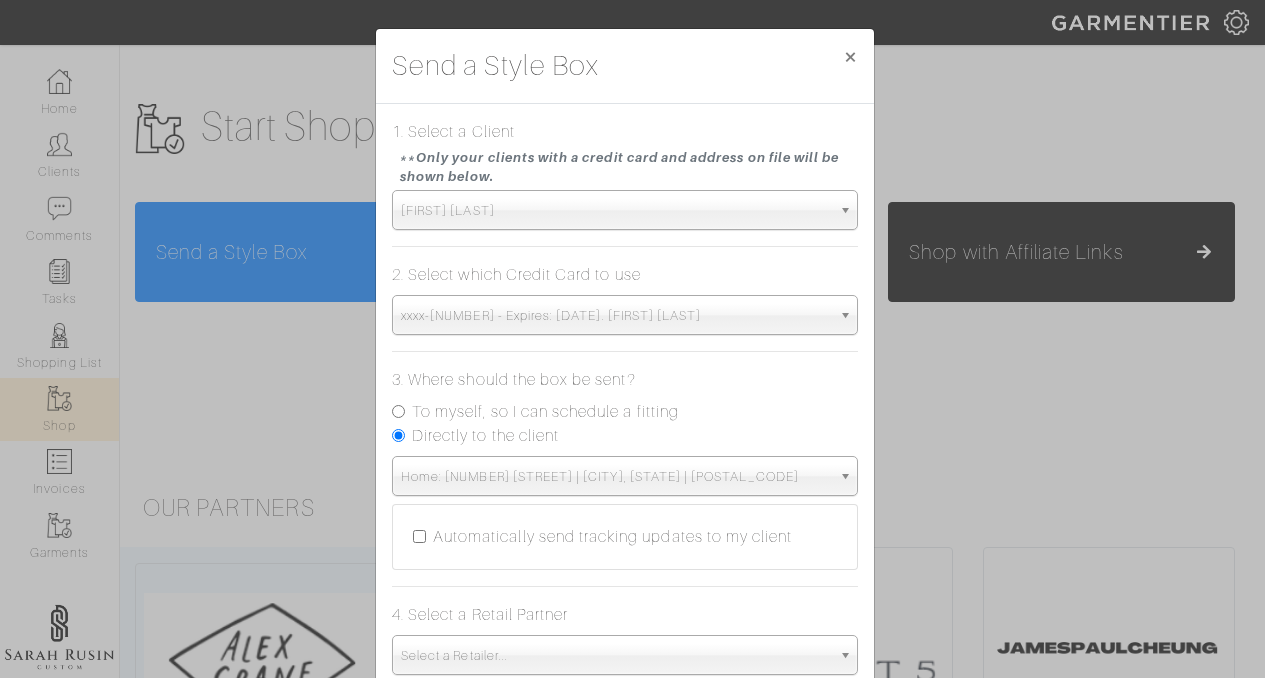 scroll, scrollTop: 129, scrollLeft: 0, axis: vertical 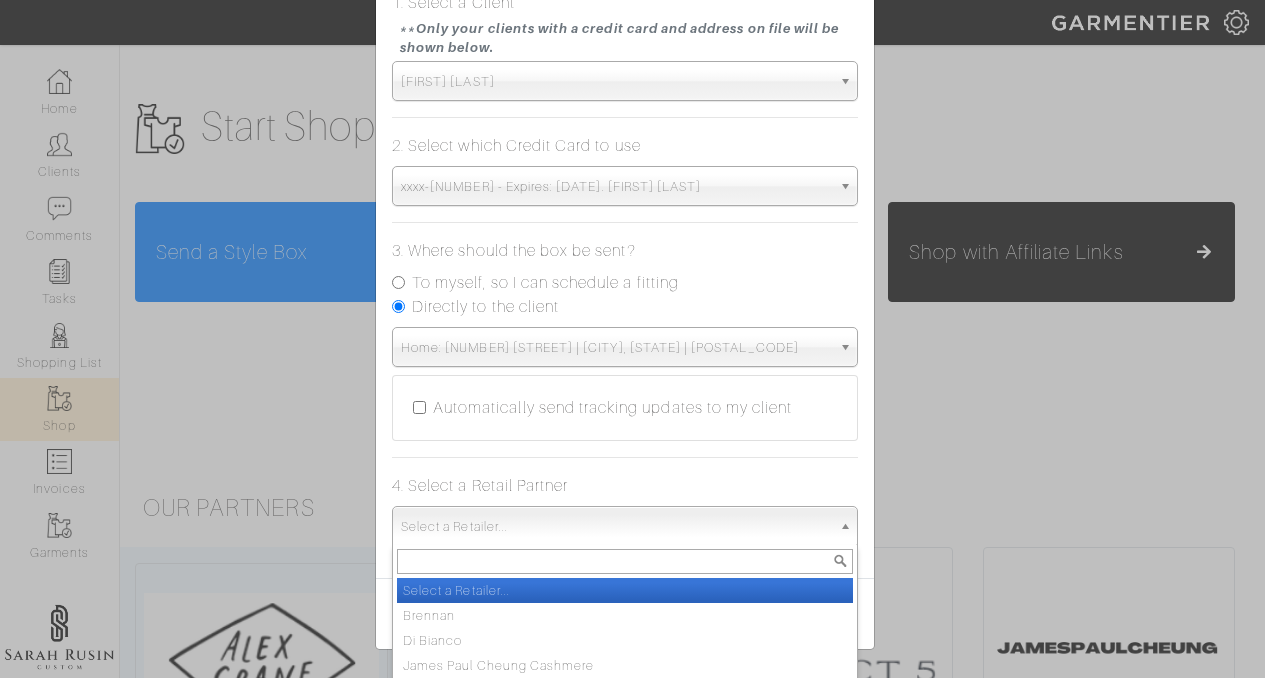 click on "Select a Retailer..." at bounding box center (616, 527) 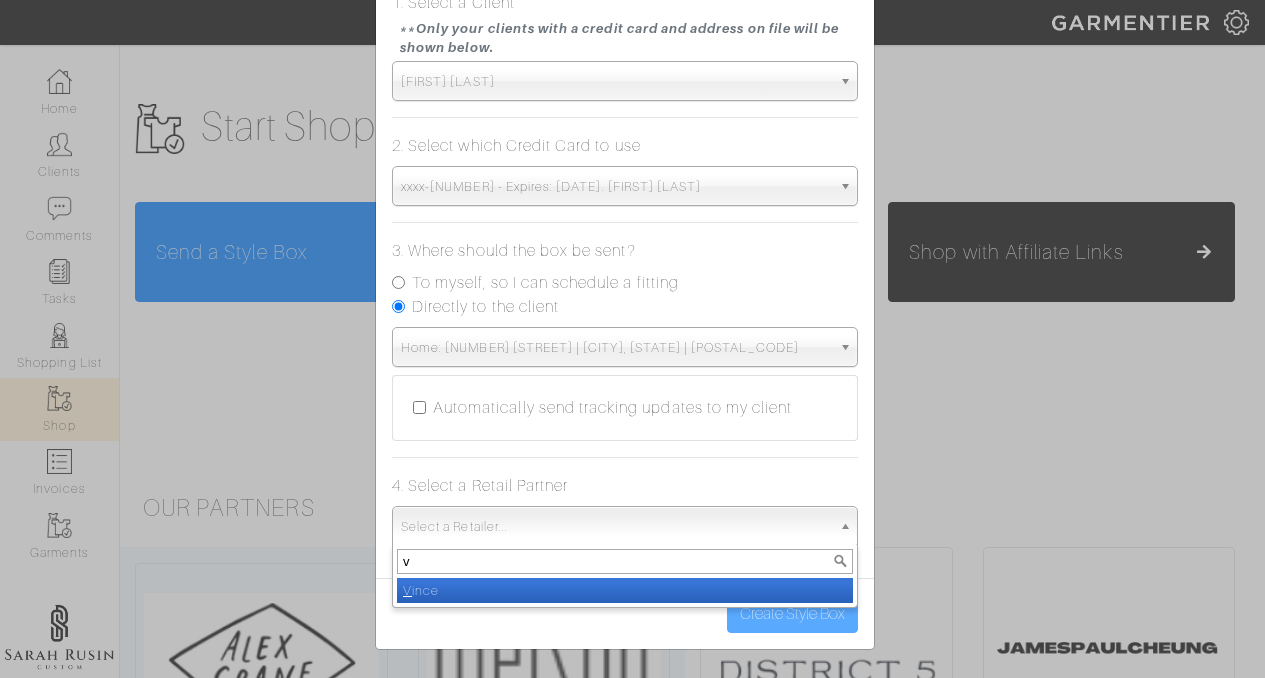 type on "v" 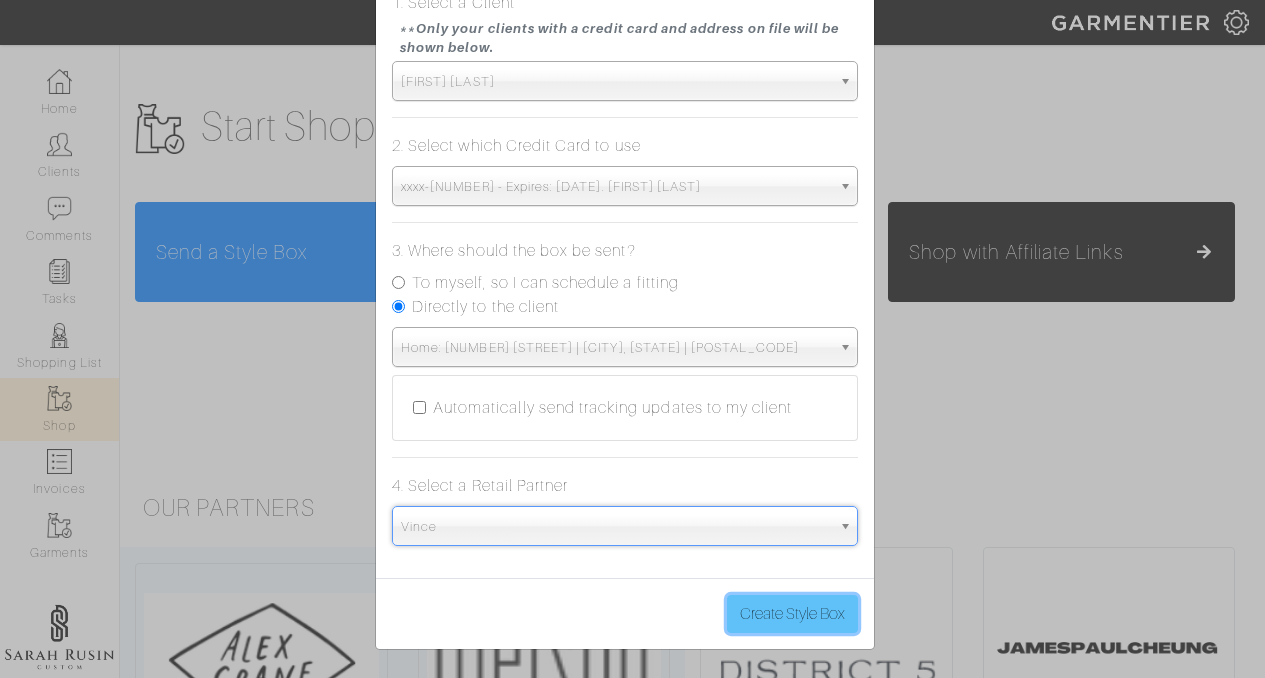 click on "Create Style Box" at bounding box center (792, 614) 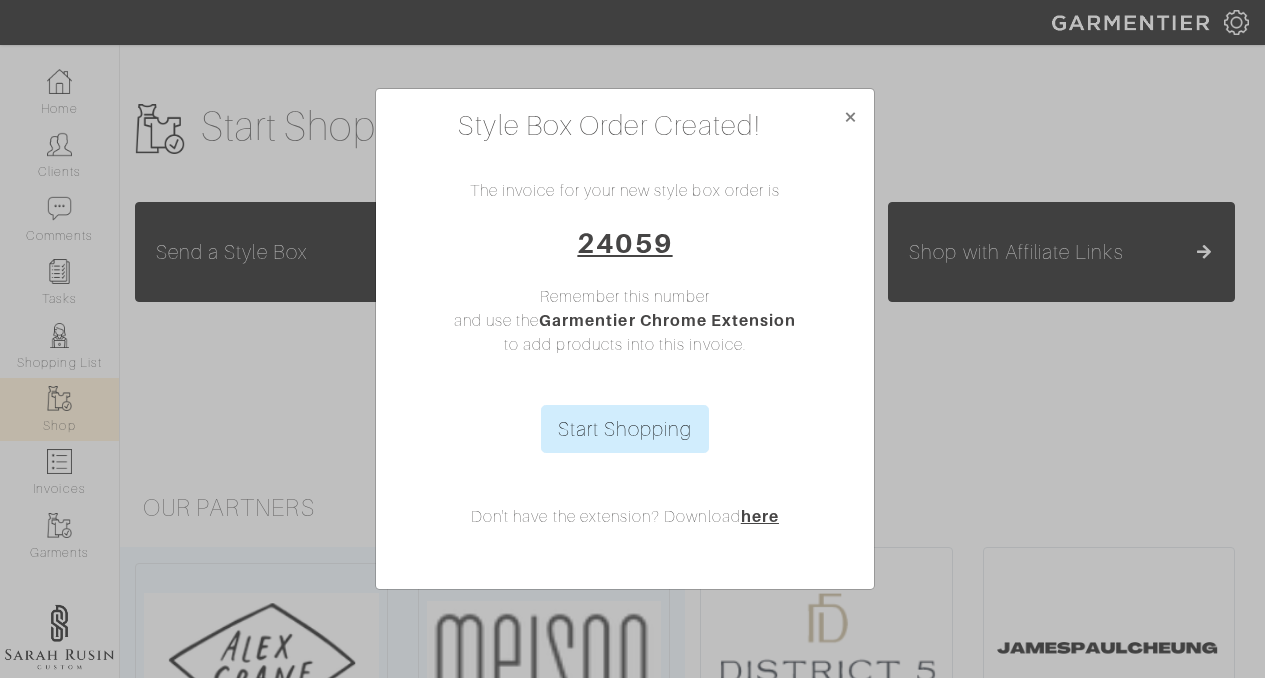 click on "Start Shopping
Don't have the extension? Download  here" at bounding box center [625, 489] 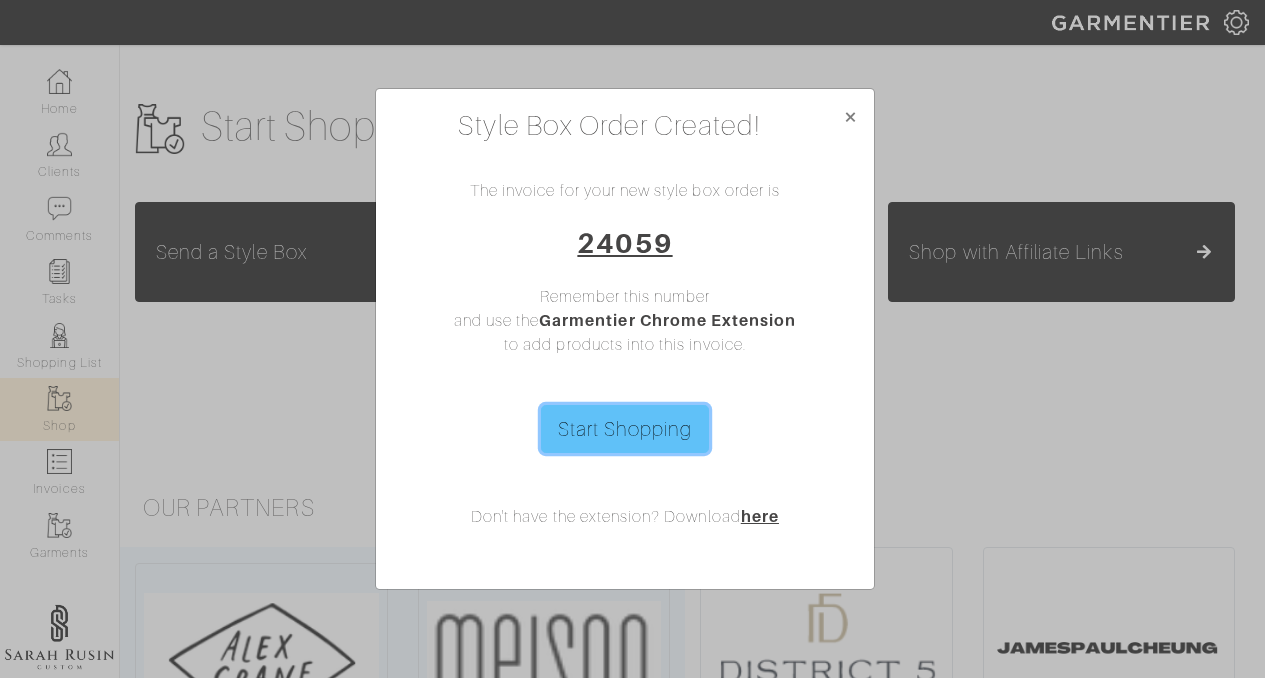 click on "Start Shopping" at bounding box center (625, 429) 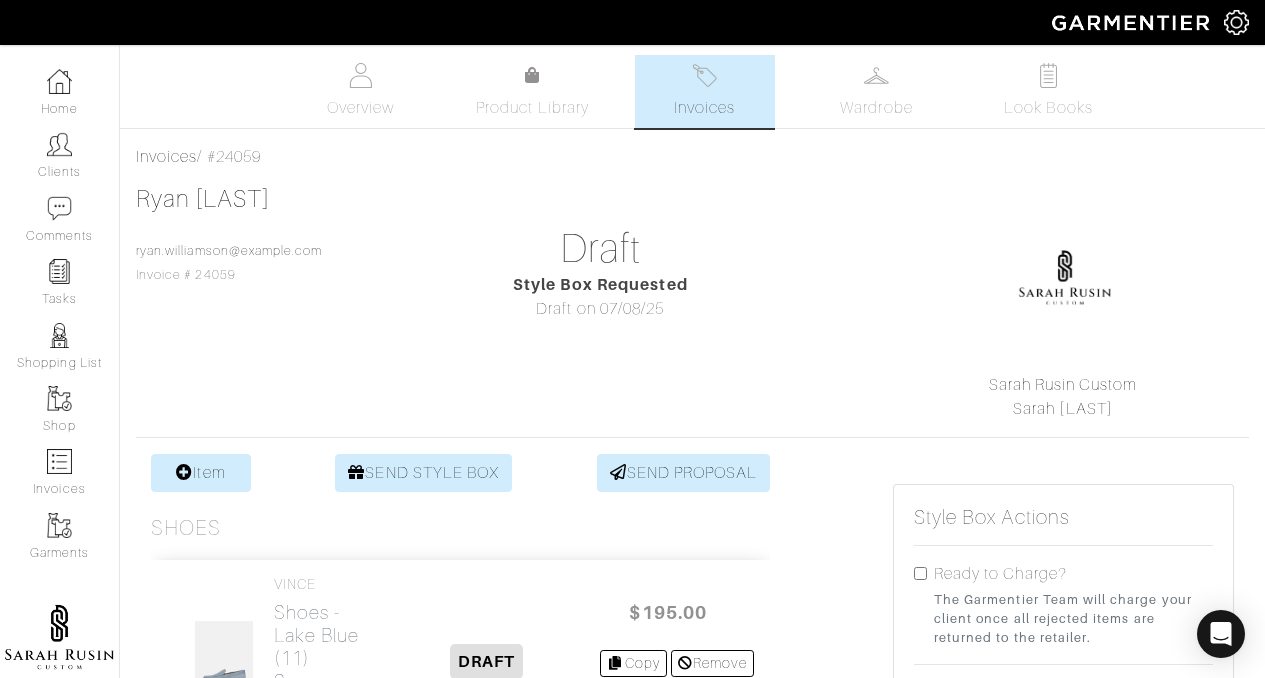 scroll, scrollTop: 0, scrollLeft: 0, axis: both 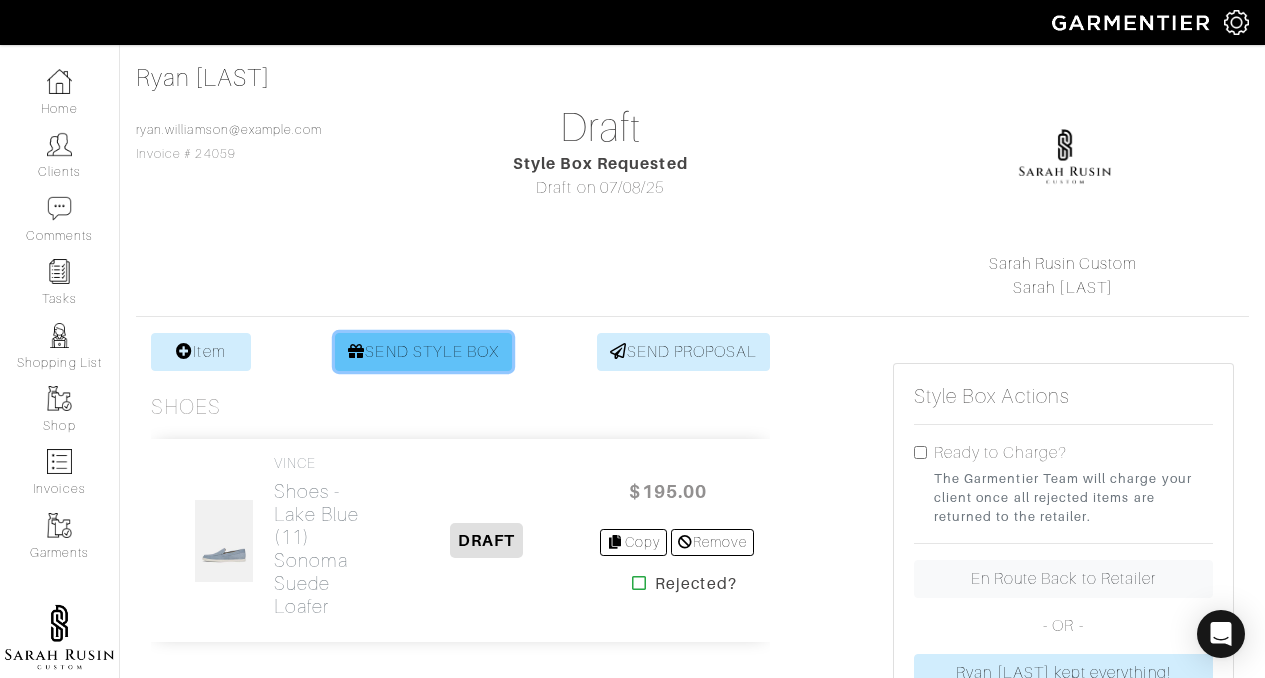 click on "SEND STYLE BOX" at bounding box center (423, 352) 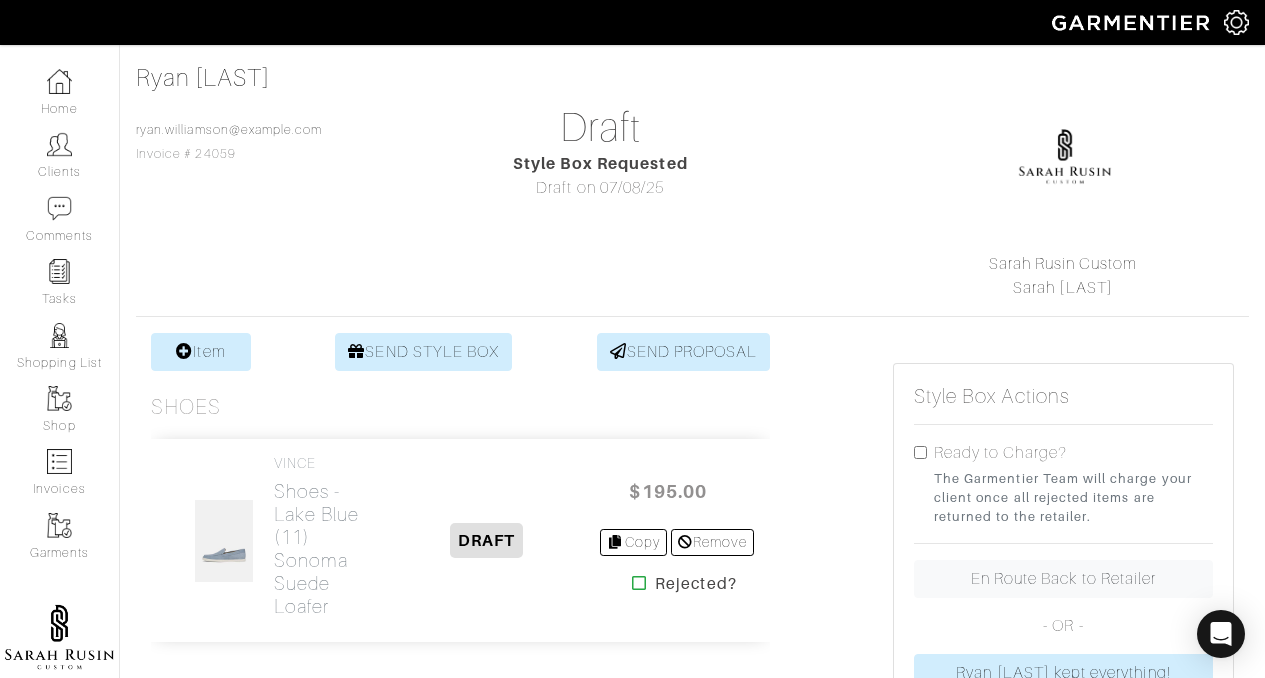 scroll, scrollTop: 0, scrollLeft: 0, axis: both 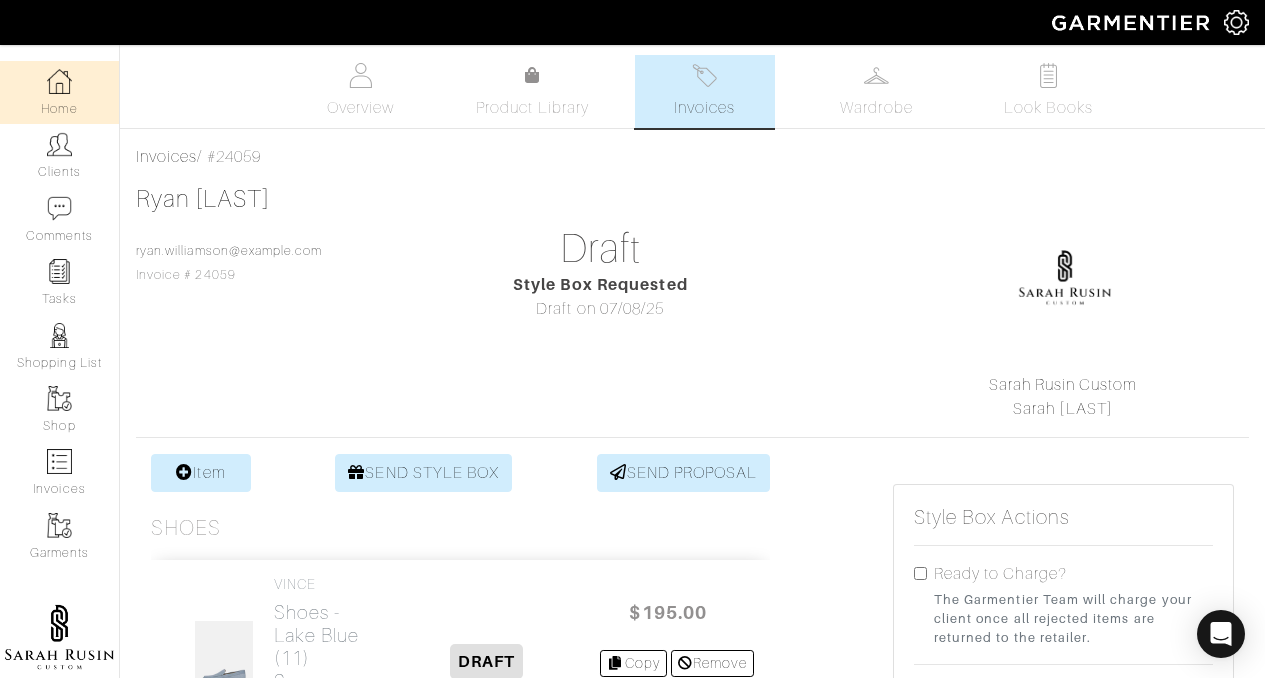 click on "Home" at bounding box center (59, 92) 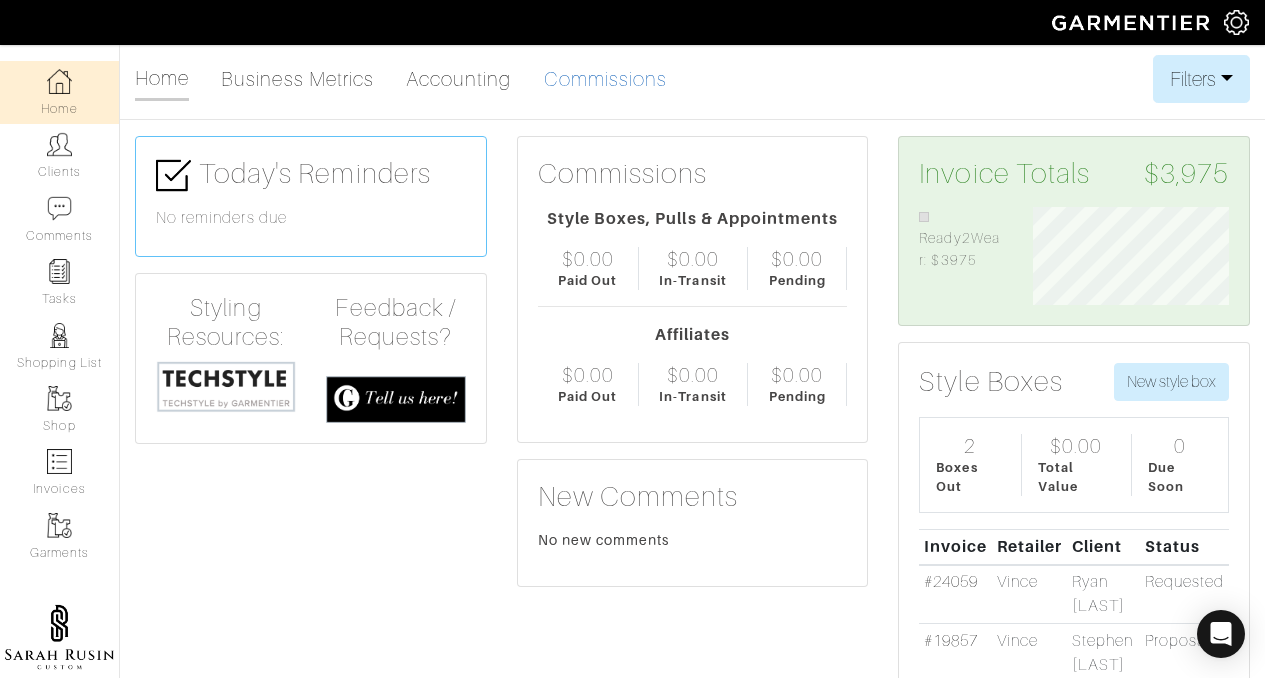 scroll, scrollTop: 999902, scrollLeft: 999773, axis: both 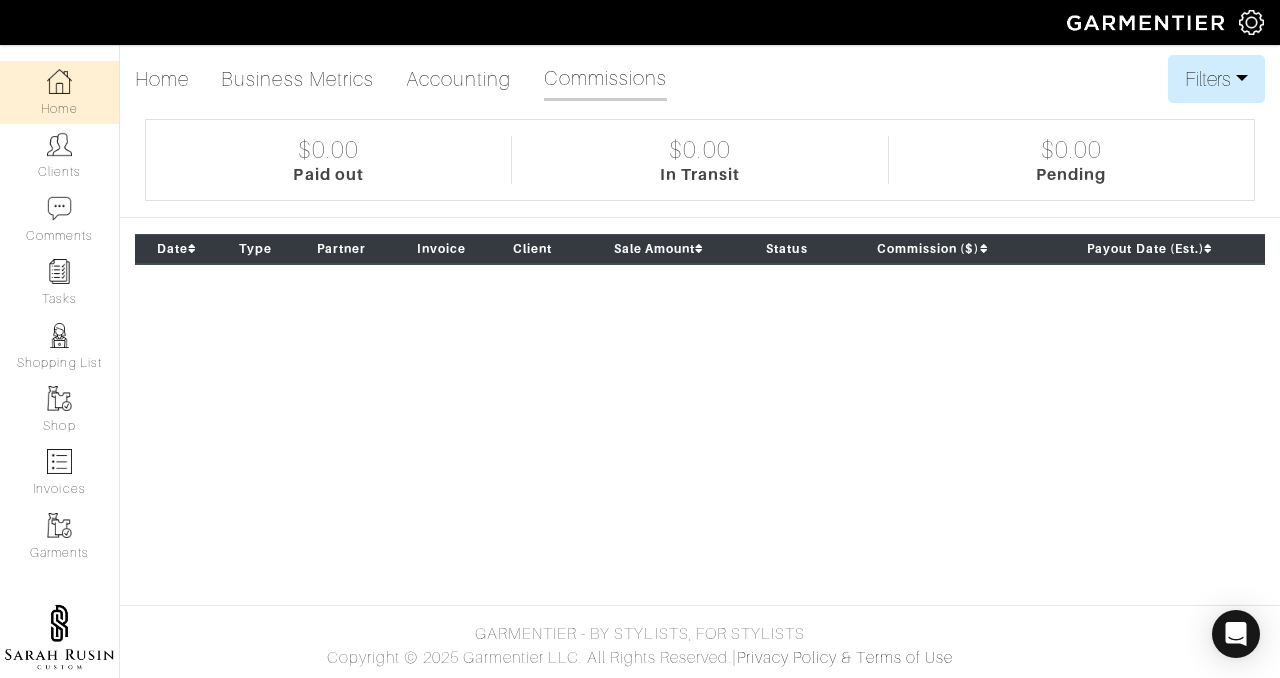 click on "Home
Business Metrics
Accounting
Commissions" at bounding box center [409, 79] 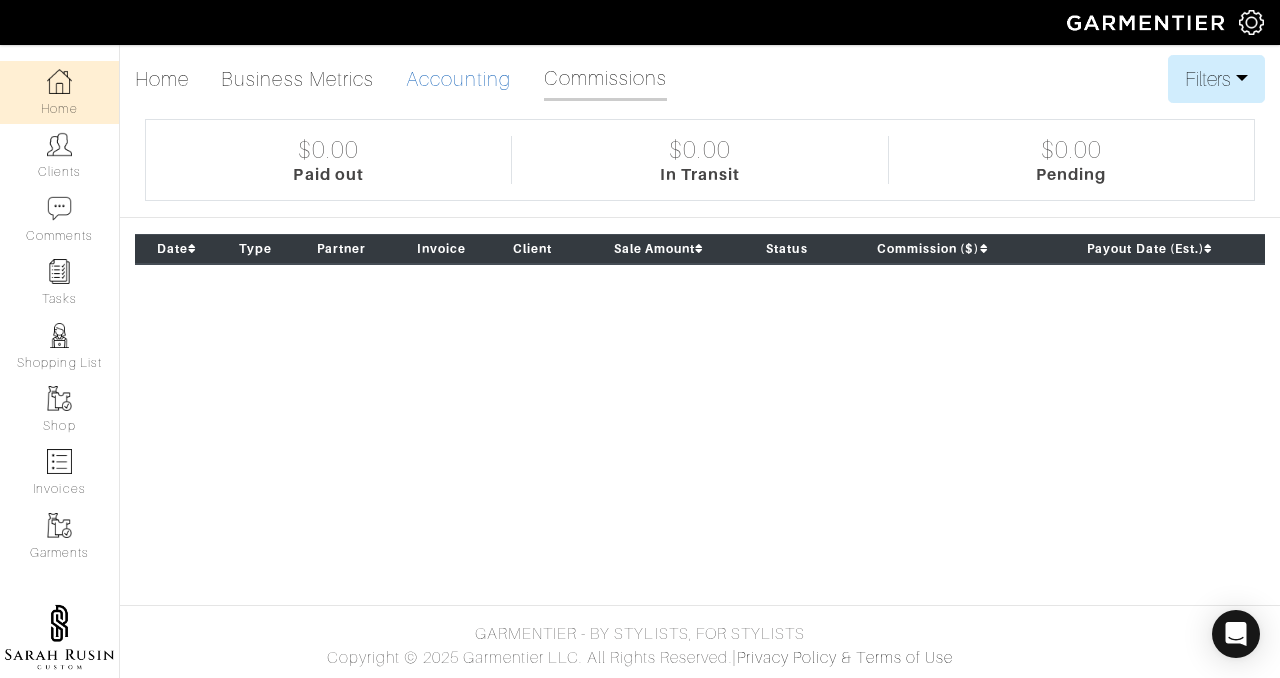 click on "Accounting" at bounding box center [459, 79] 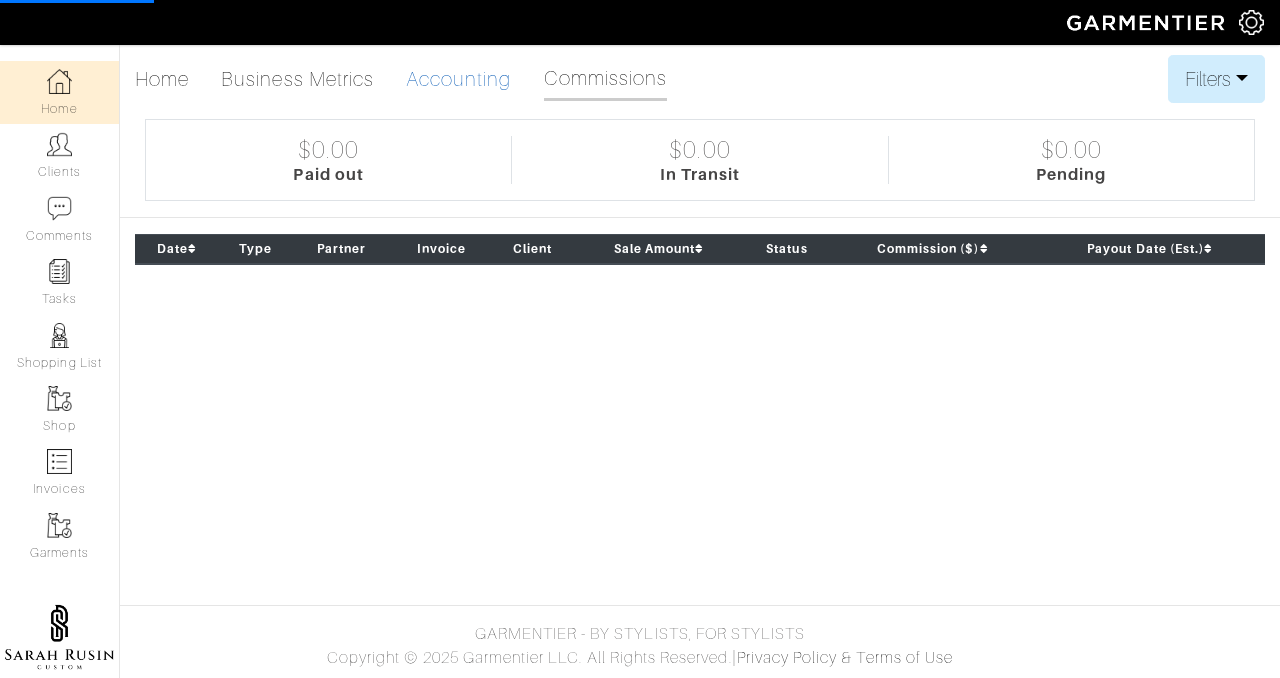 click on "Accounting" at bounding box center (459, 79) 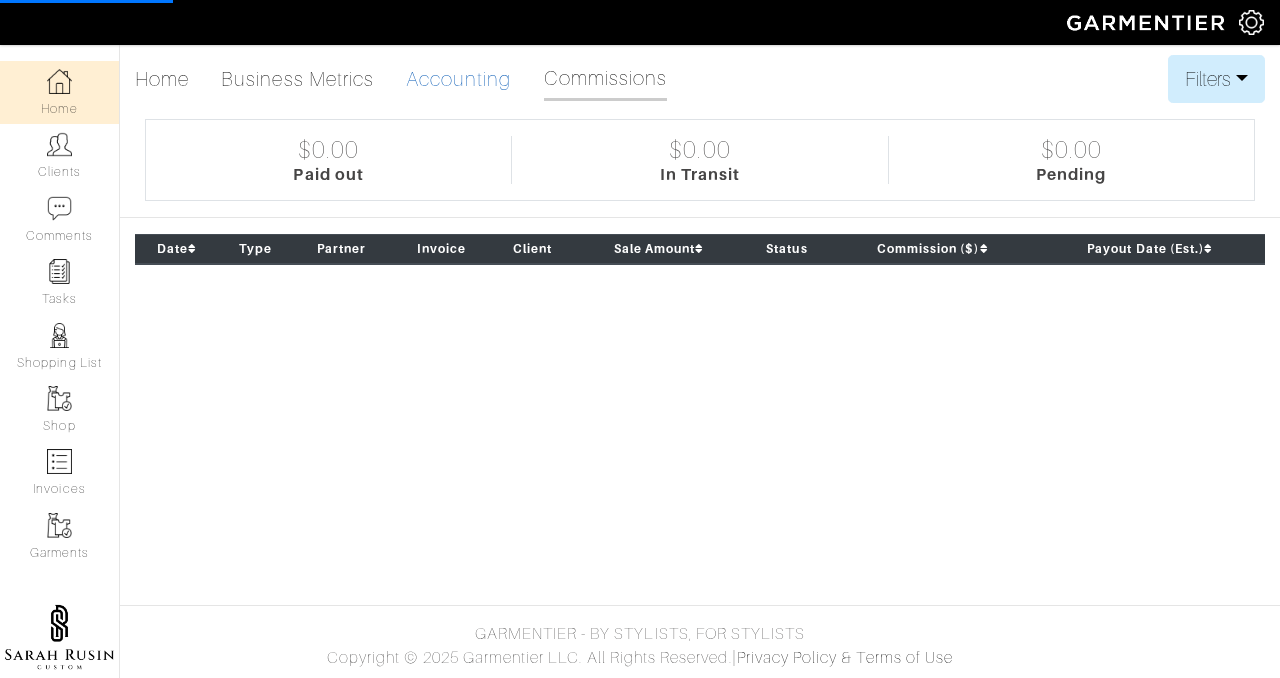 click on "Accounting" at bounding box center (459, 79) 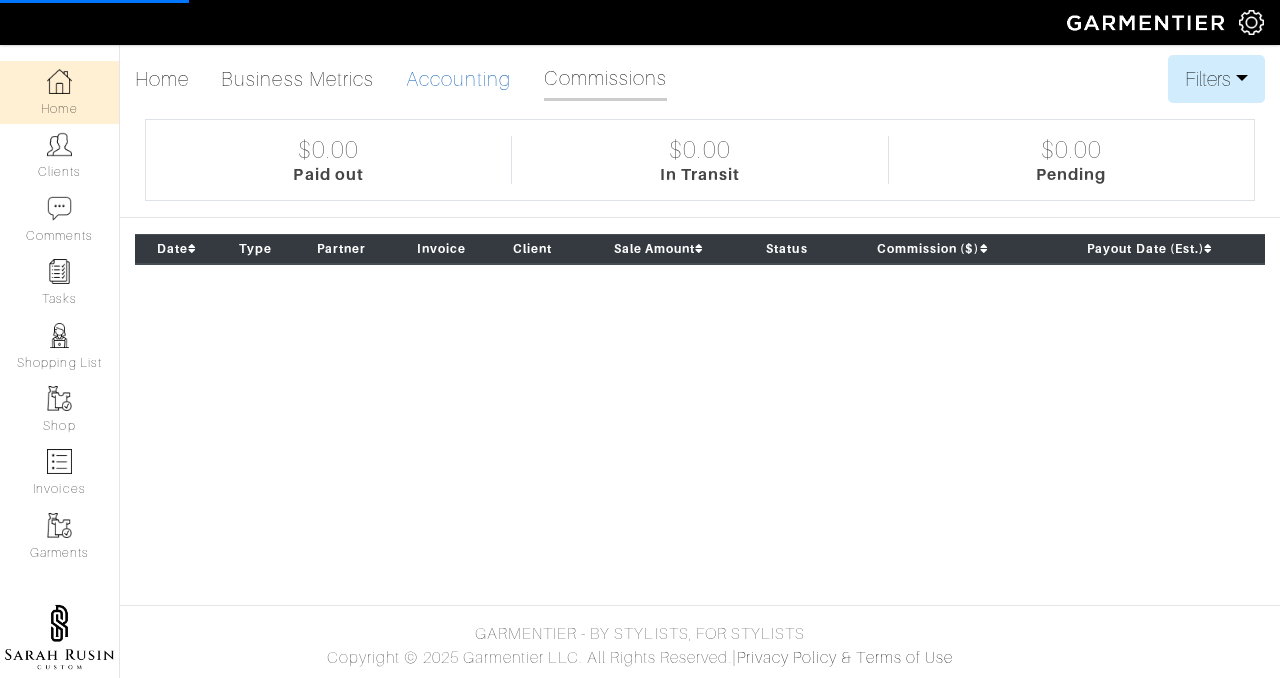 click on "Accounting" at bounding box center (459, 79) 